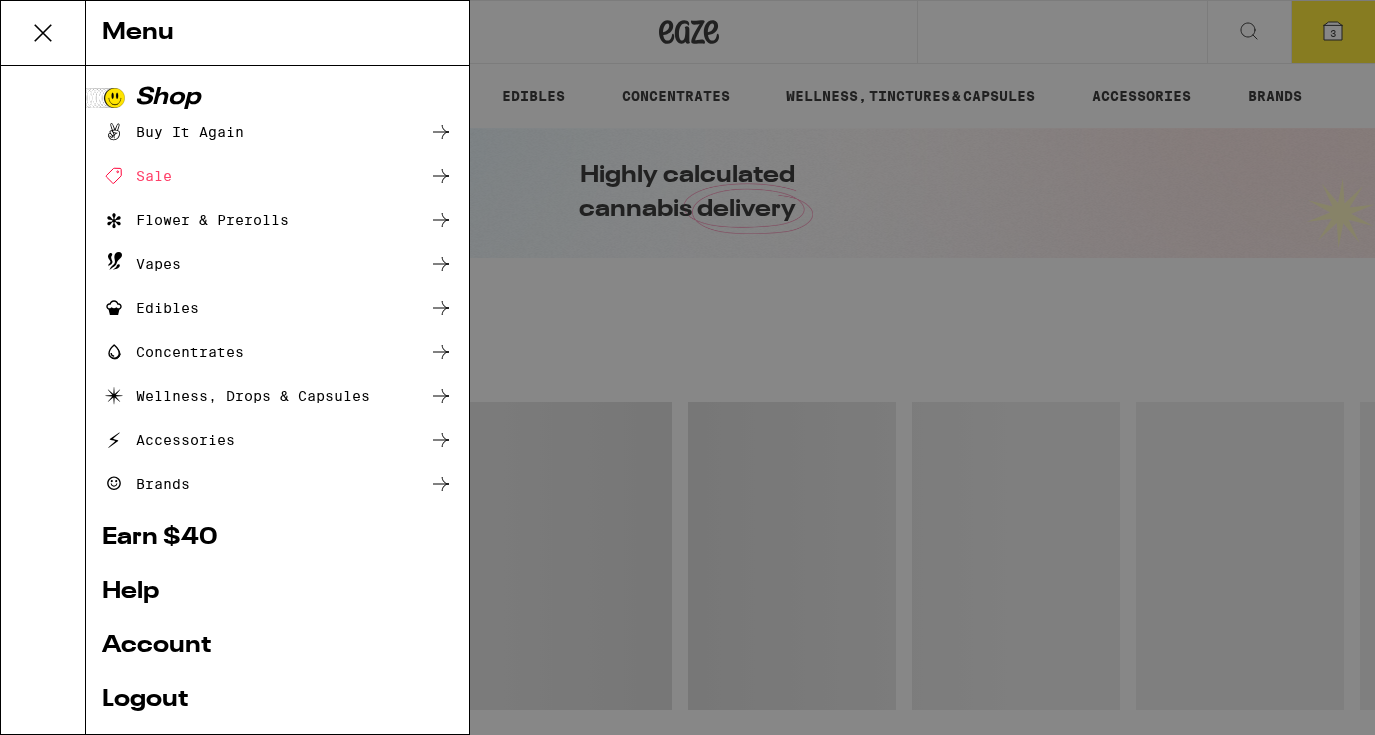 scroll, scrollTop: 0, scrollLeft: 0, axis: both 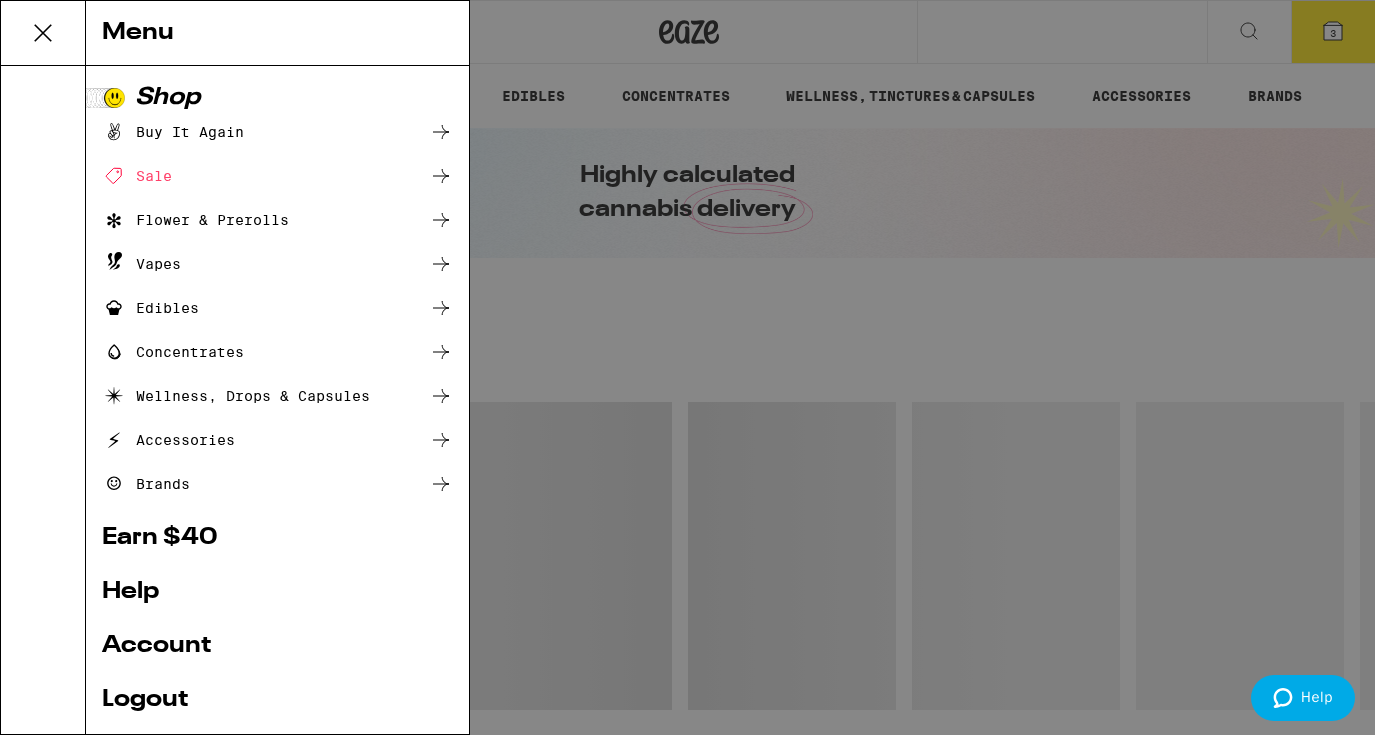 click on "Menu Shop Buy It Again Sale Flower & Prerolls Vapes Edibles Concentrates Wellness, Drops & Capsules Accessories Brands Earn $ 40 Help Account Logout Blog v  19.43.1" at bounding box center [687, 367] 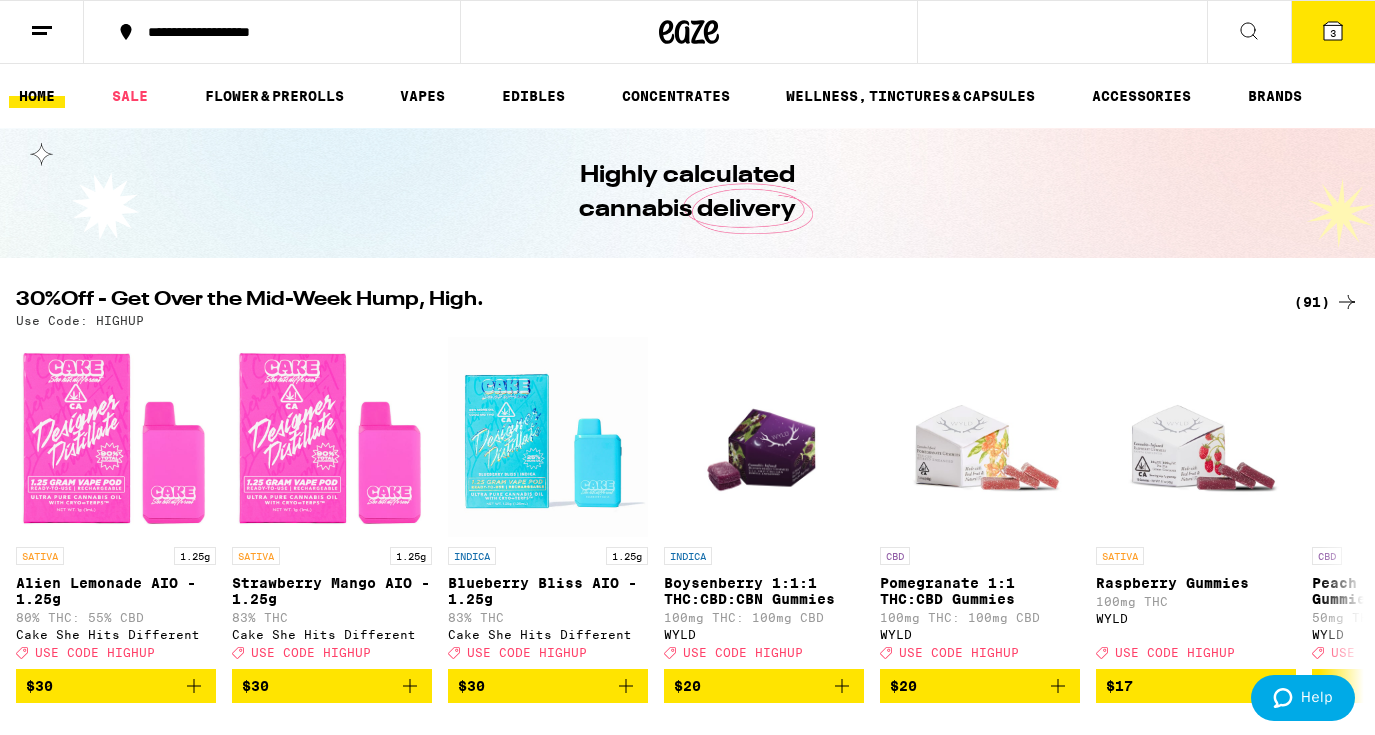 scroll, scrollTop: 0, scrollLeft: 0, axis: both 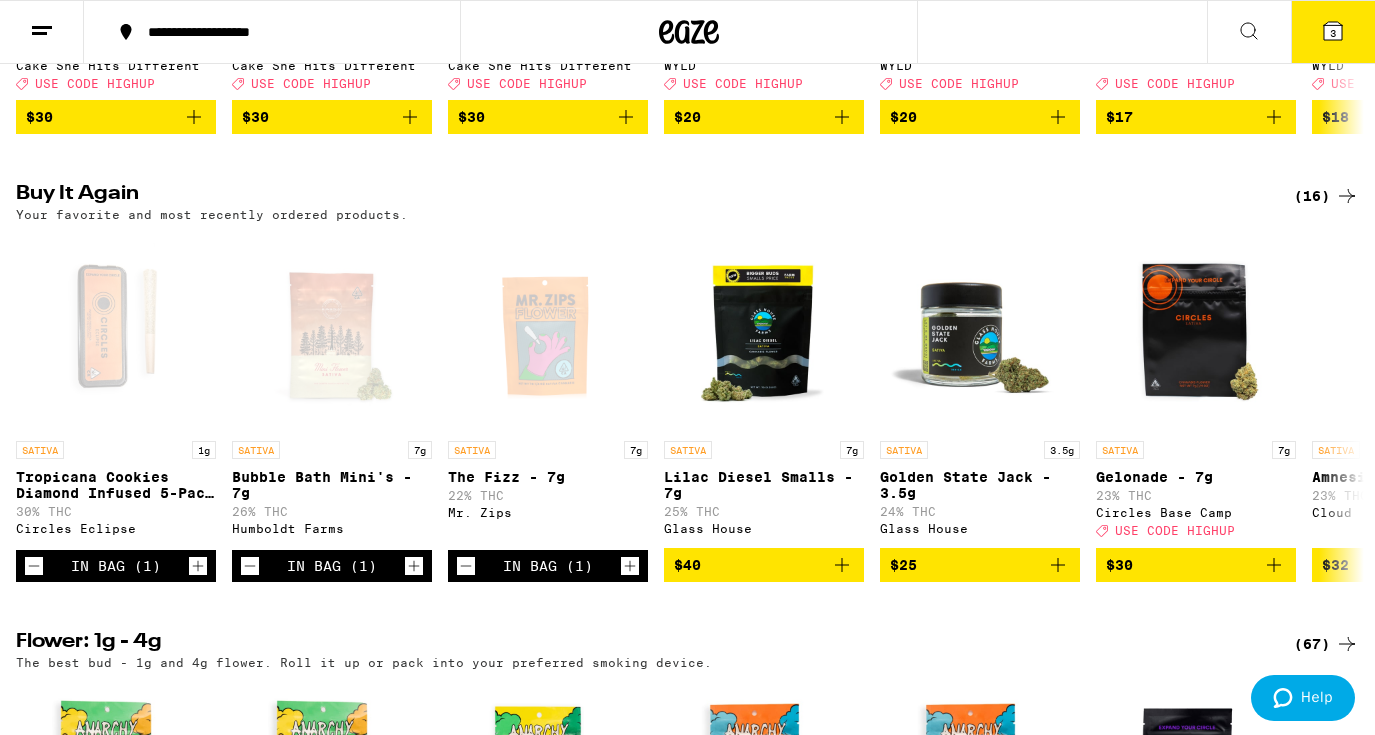 click on "3" at bounding box center (1333, 33) 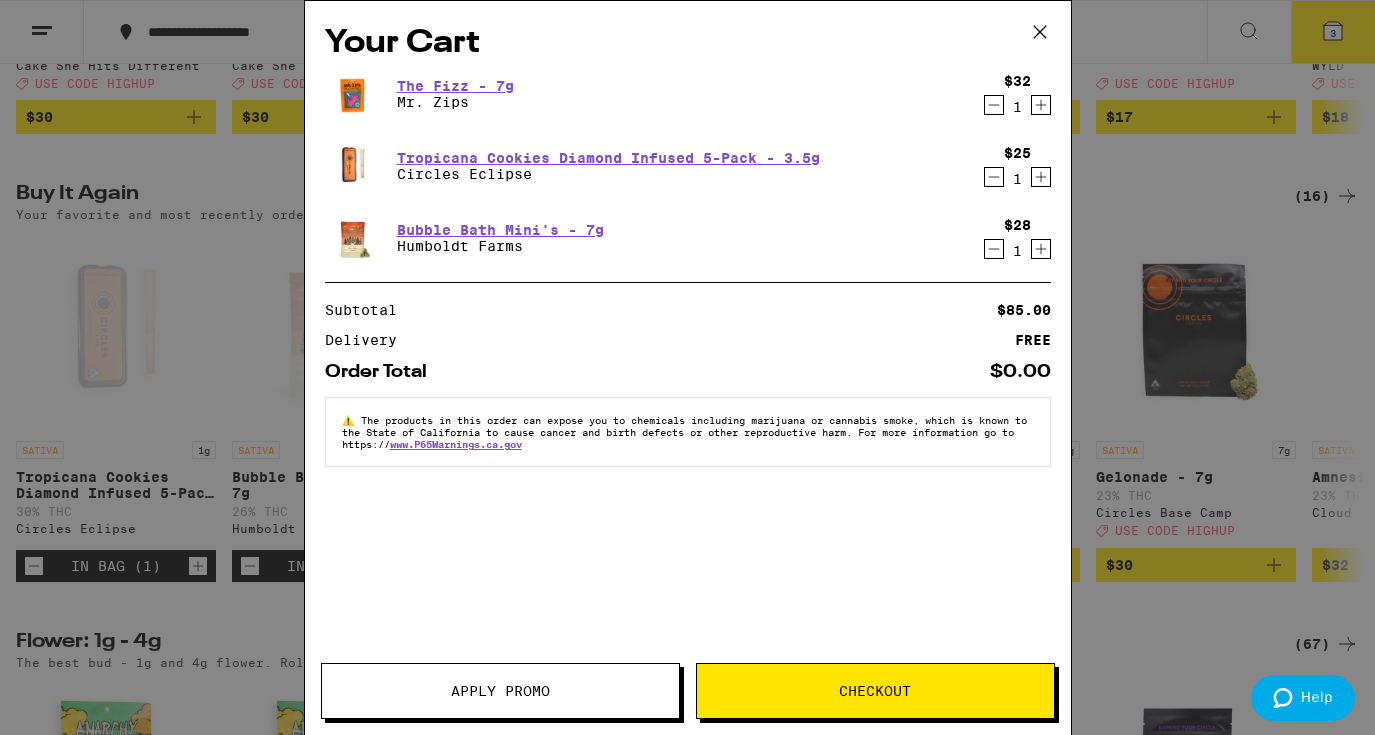 click 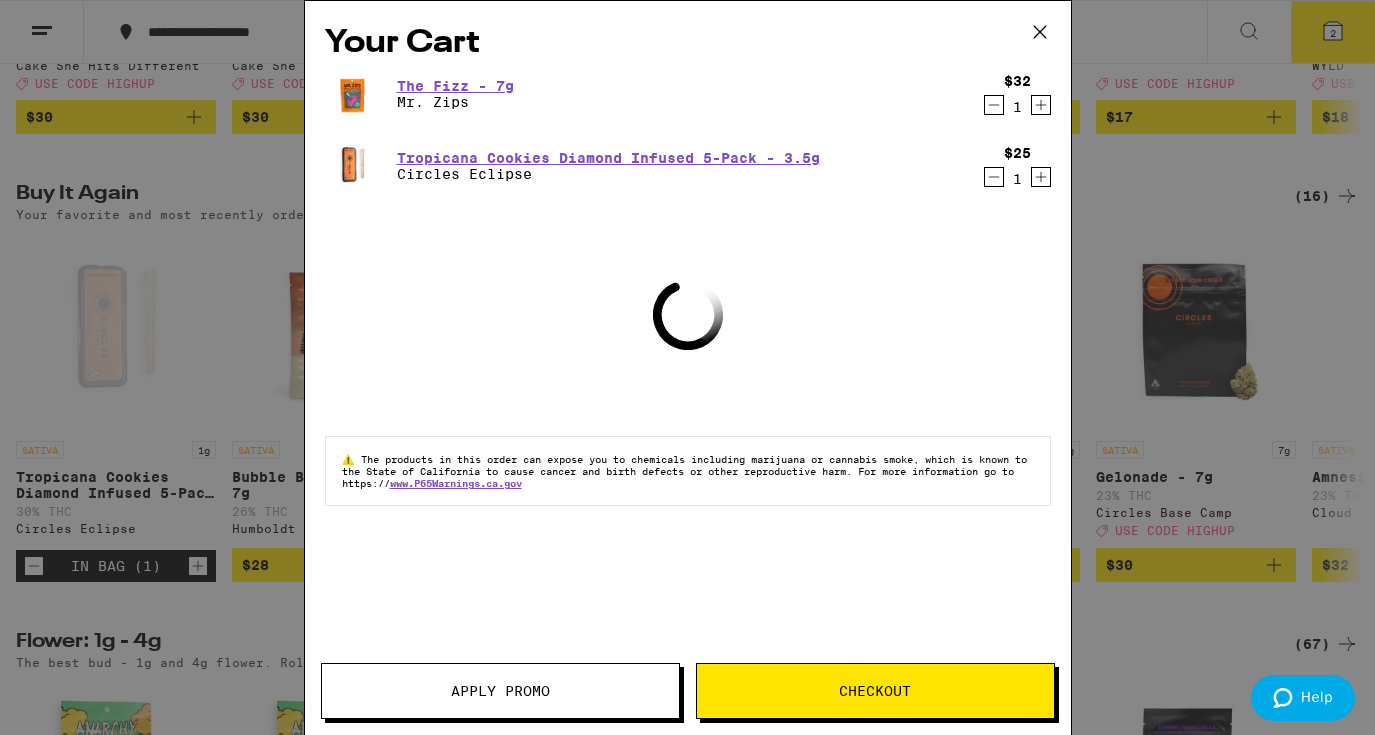 click 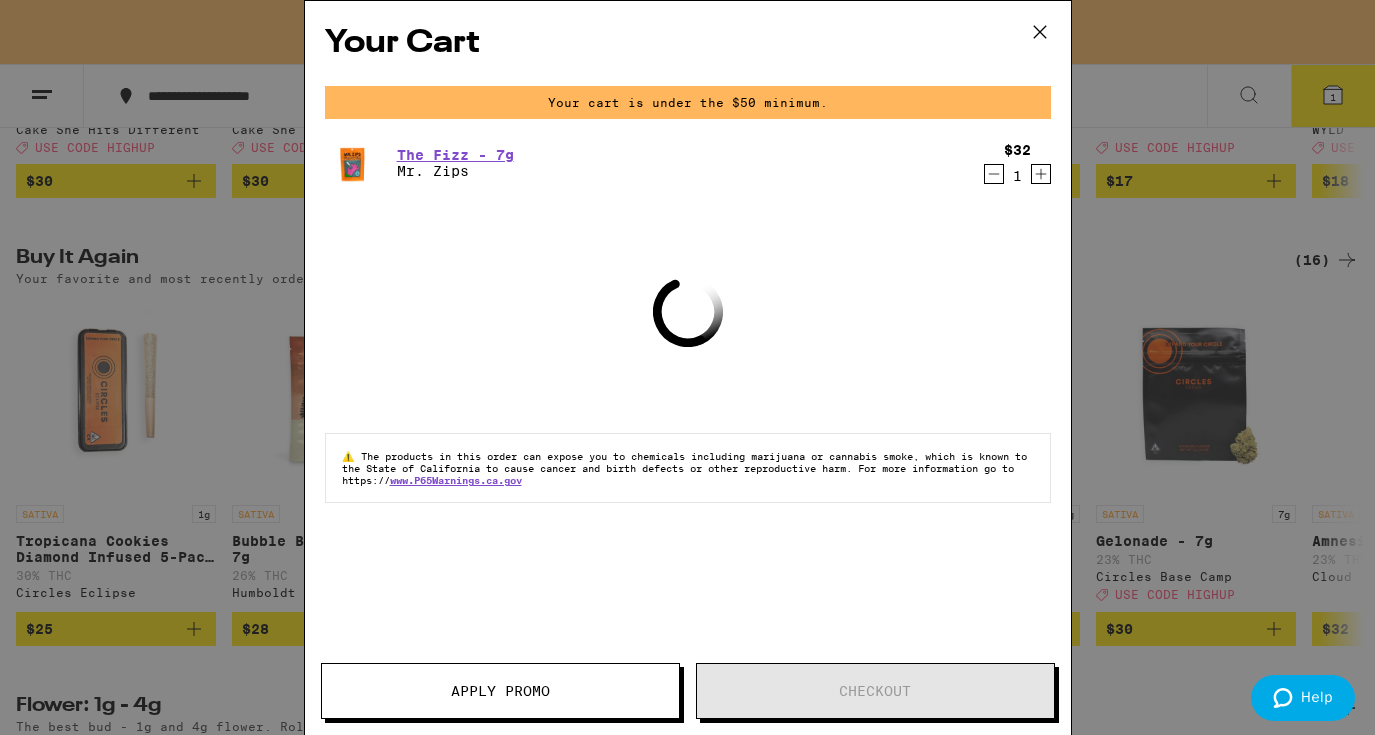 click at bounding box center [994, 174] 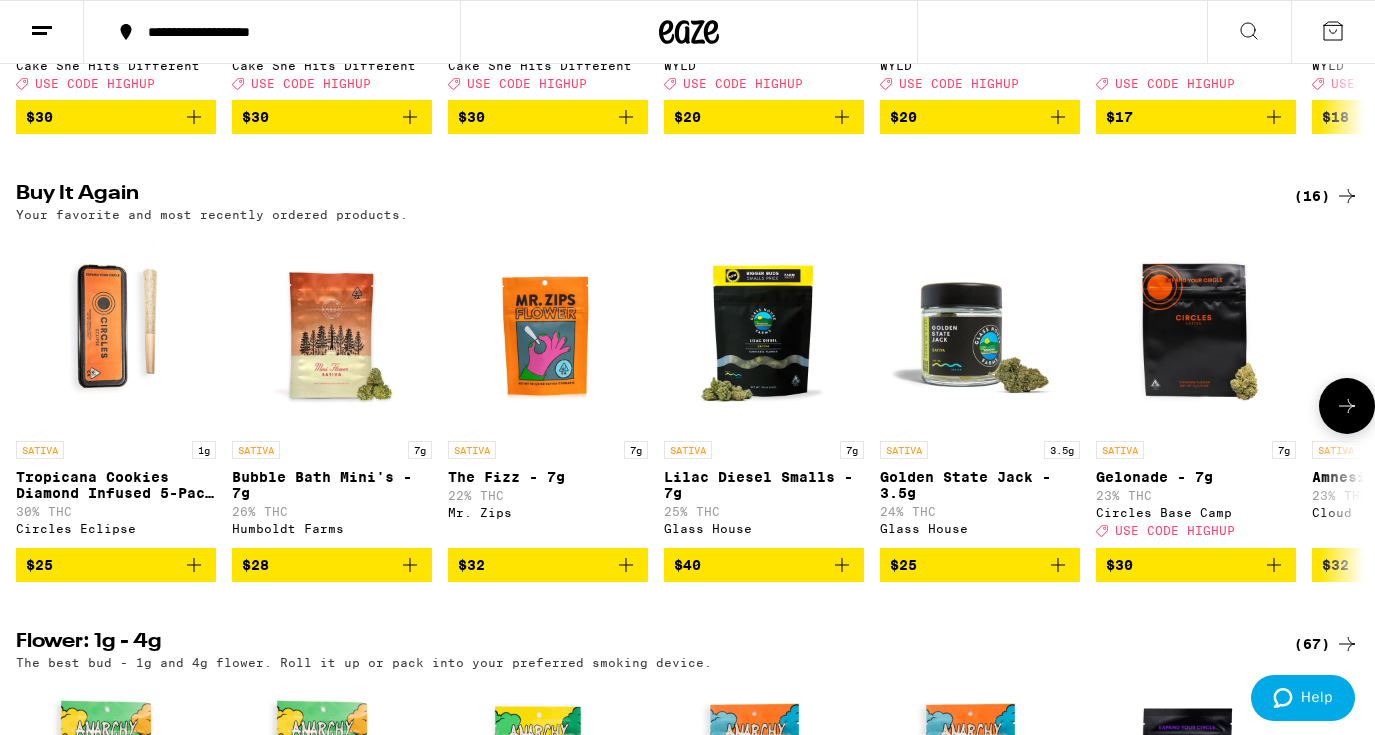 scroll, scrollTop: 0, scrollLeft: 0, axis: both 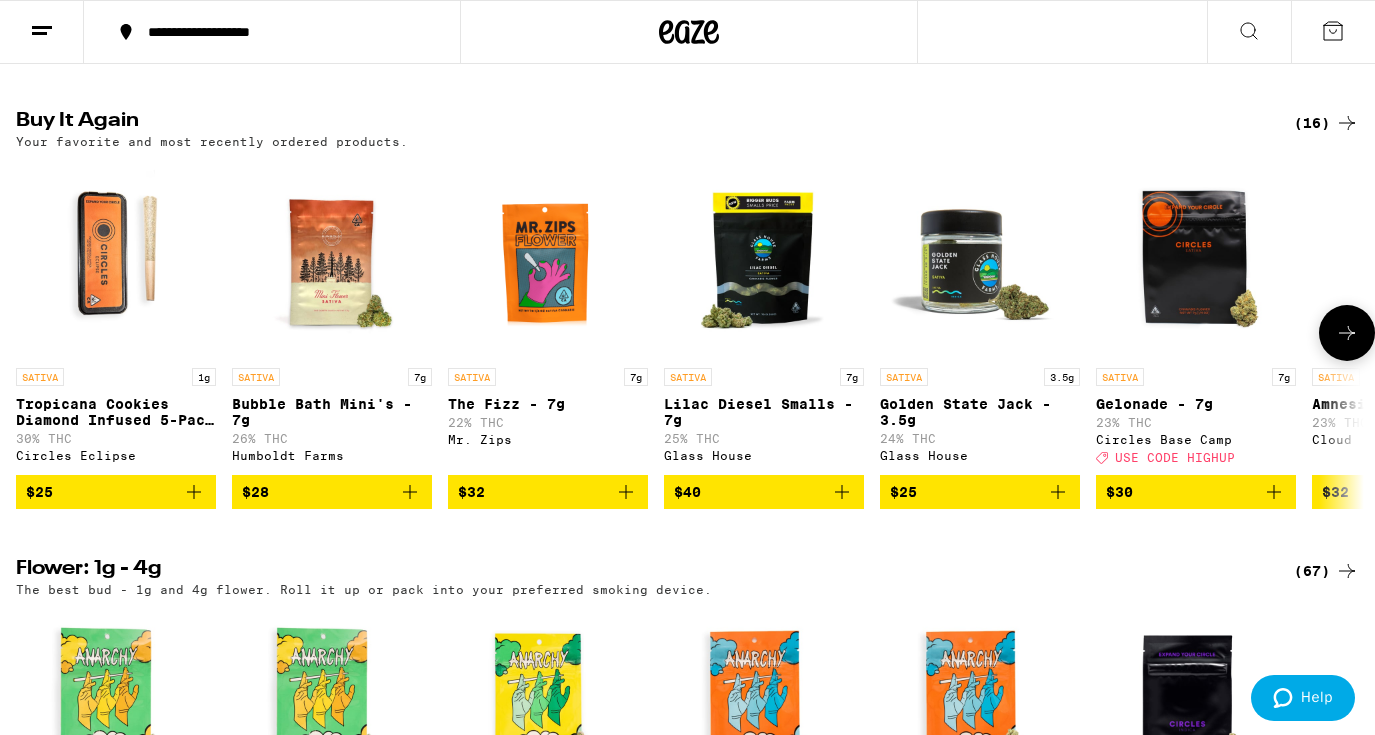 click 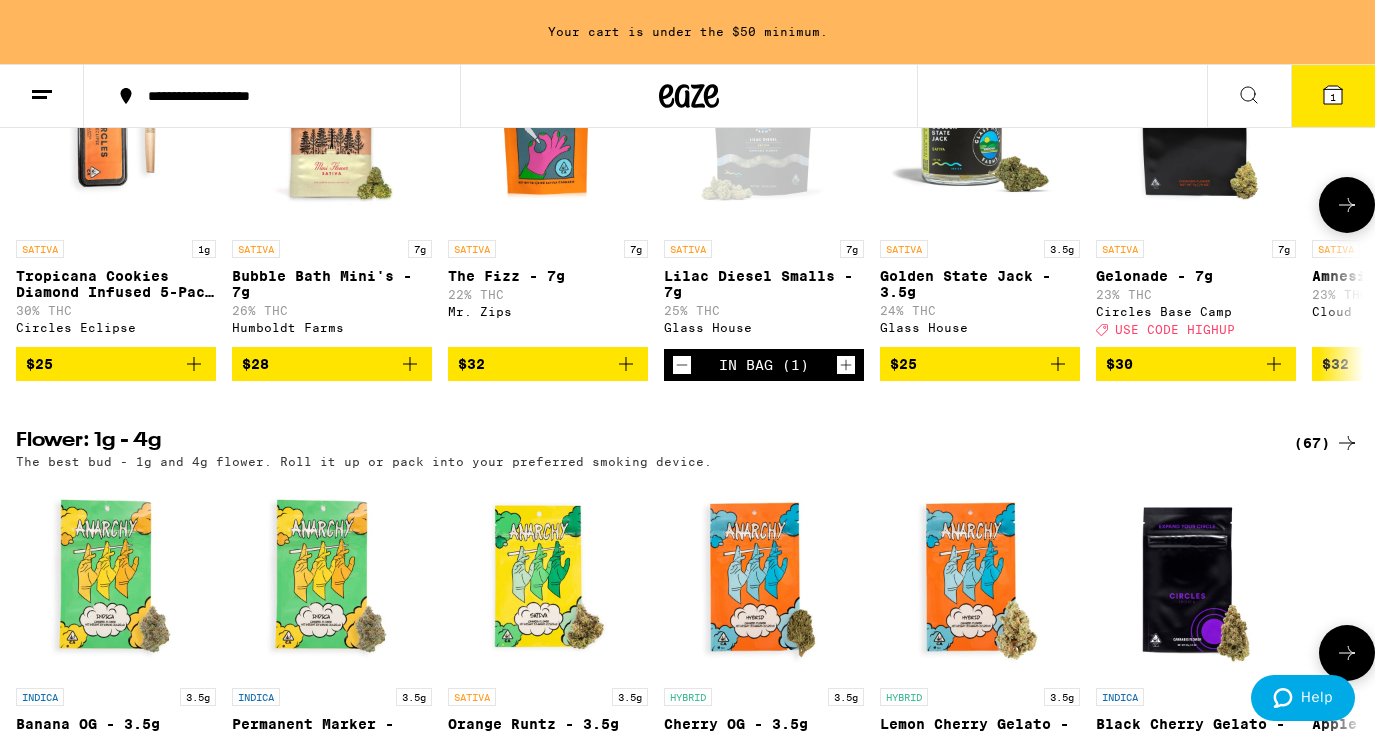 scroll, scrollTop: 840, scrollLeft: 0, axis: vertical 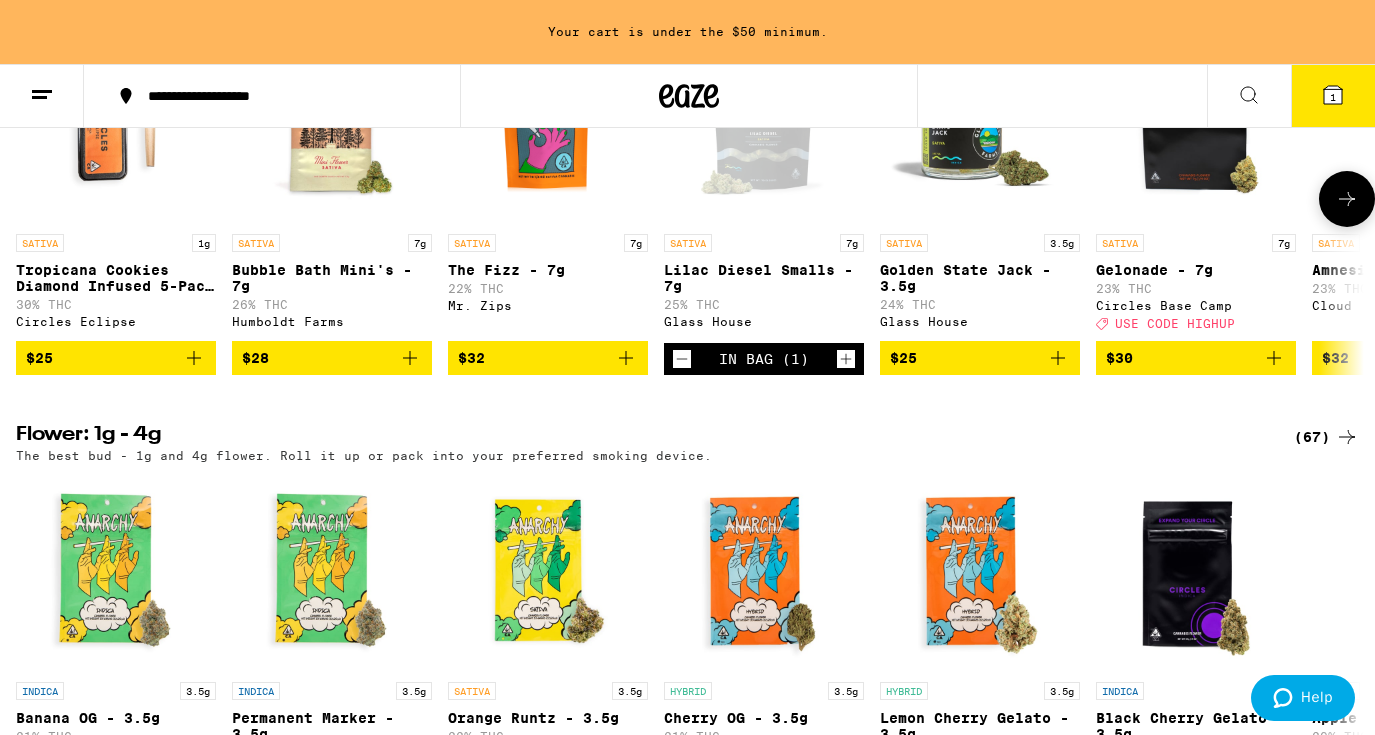 click 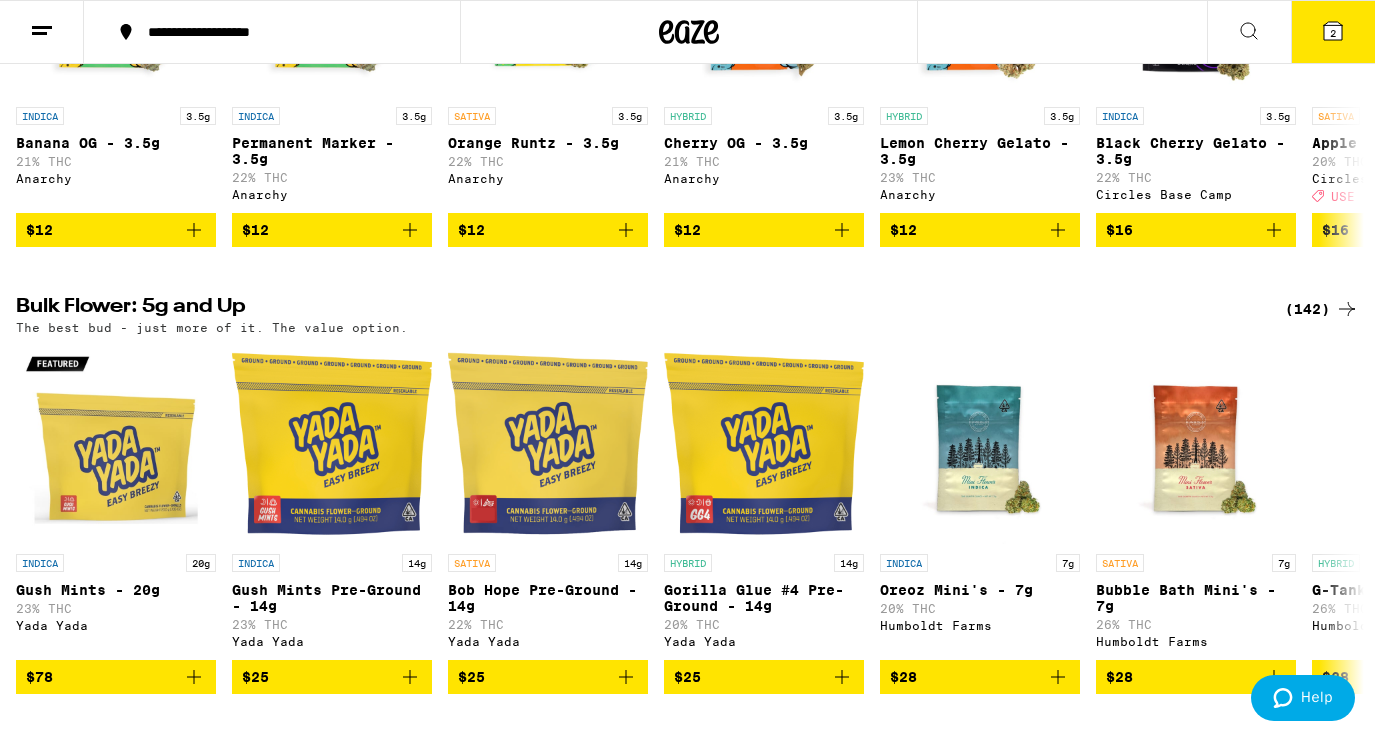 scroll, scrollTop: 1352, scrollLeft: 0, axis: vertical 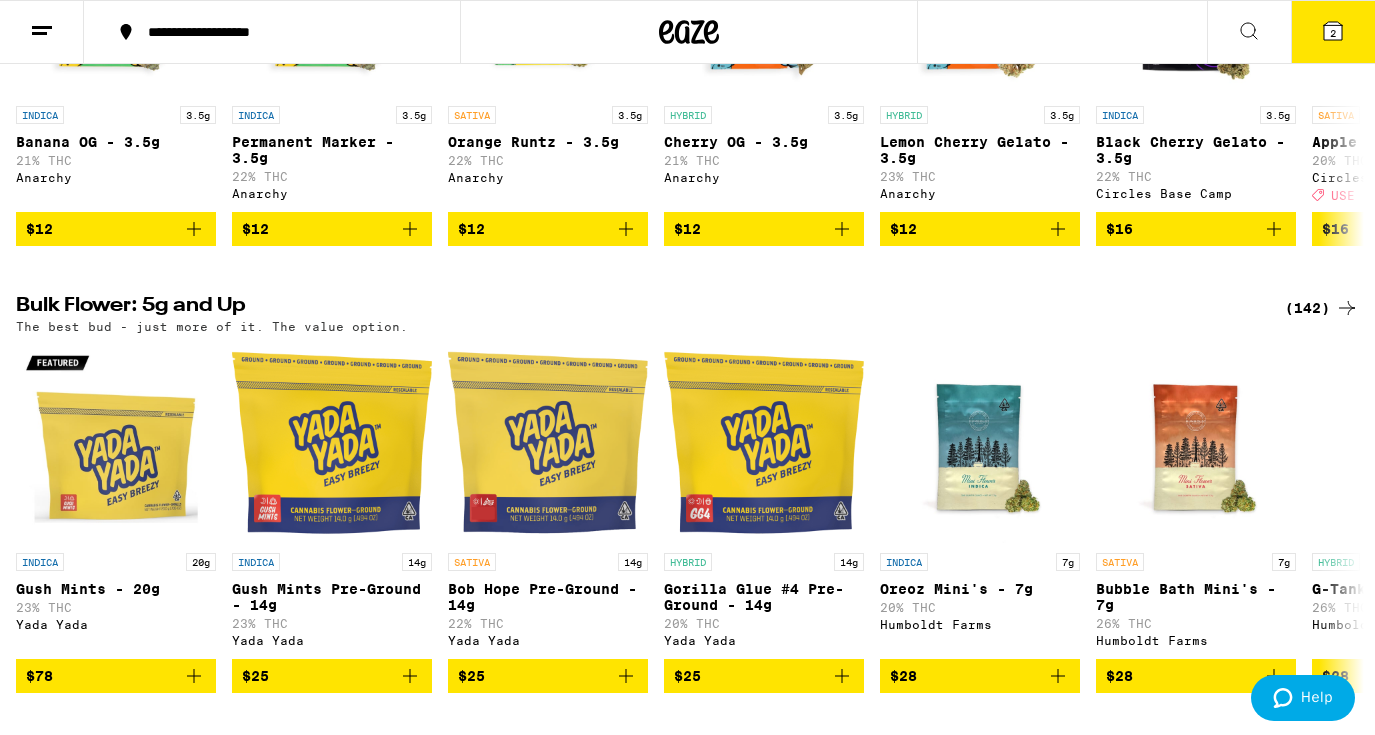 click on "(142)" at bounding box center [1322, 308] 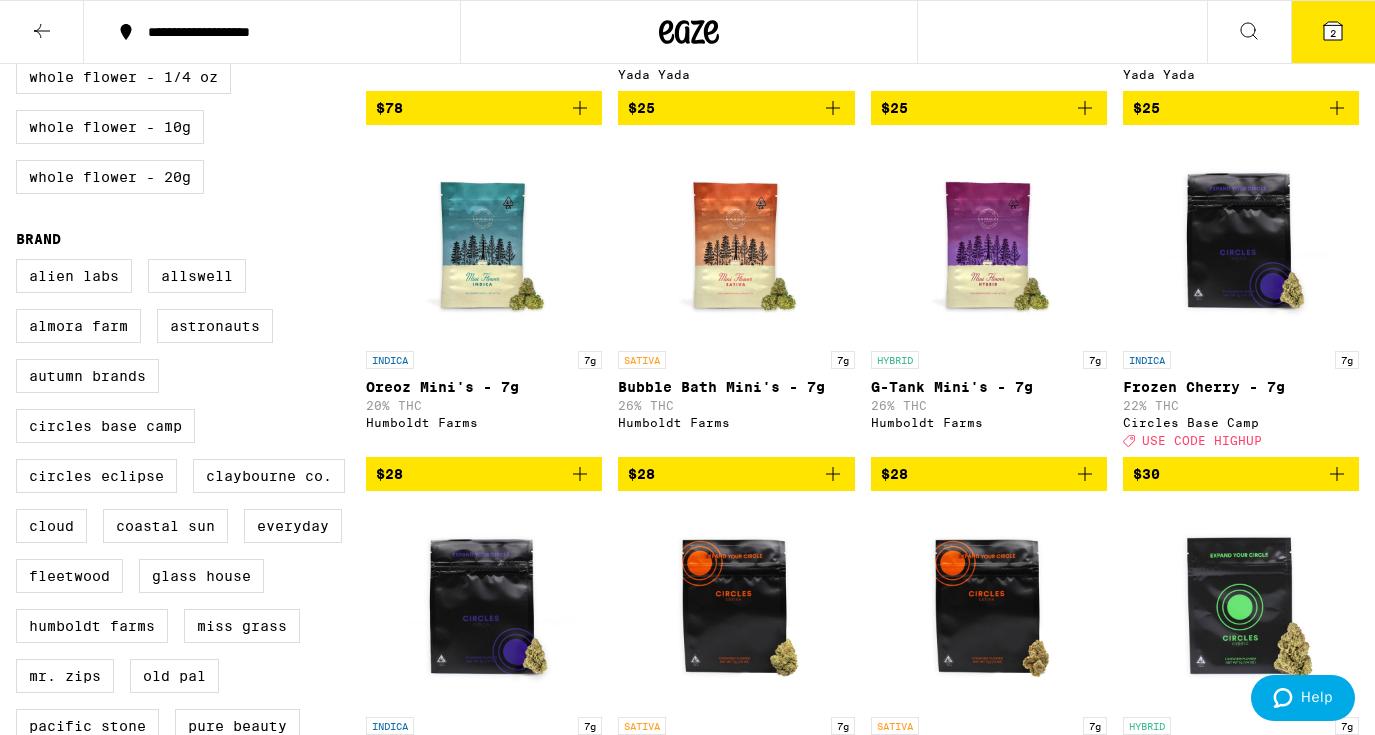 scroll, scrollTop: 499, scrollLeft: 0, axis: vertical 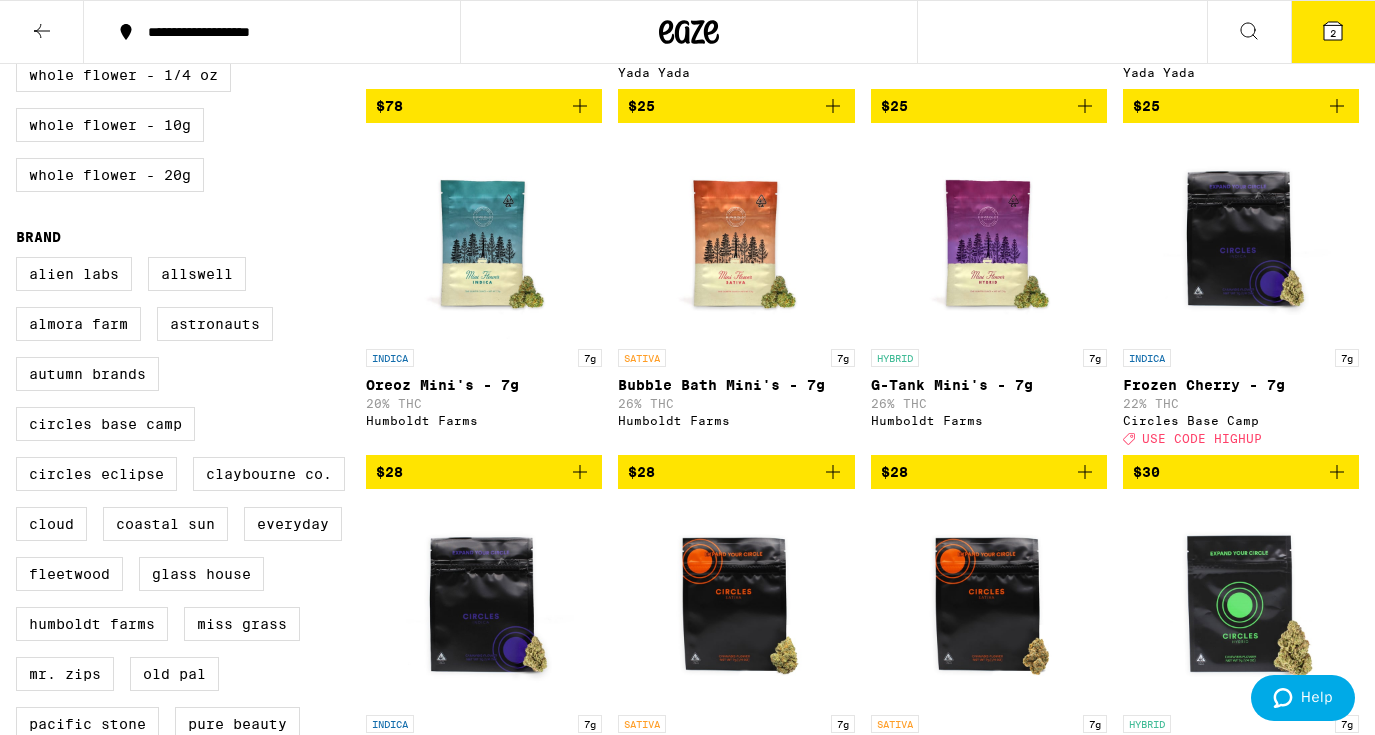 click 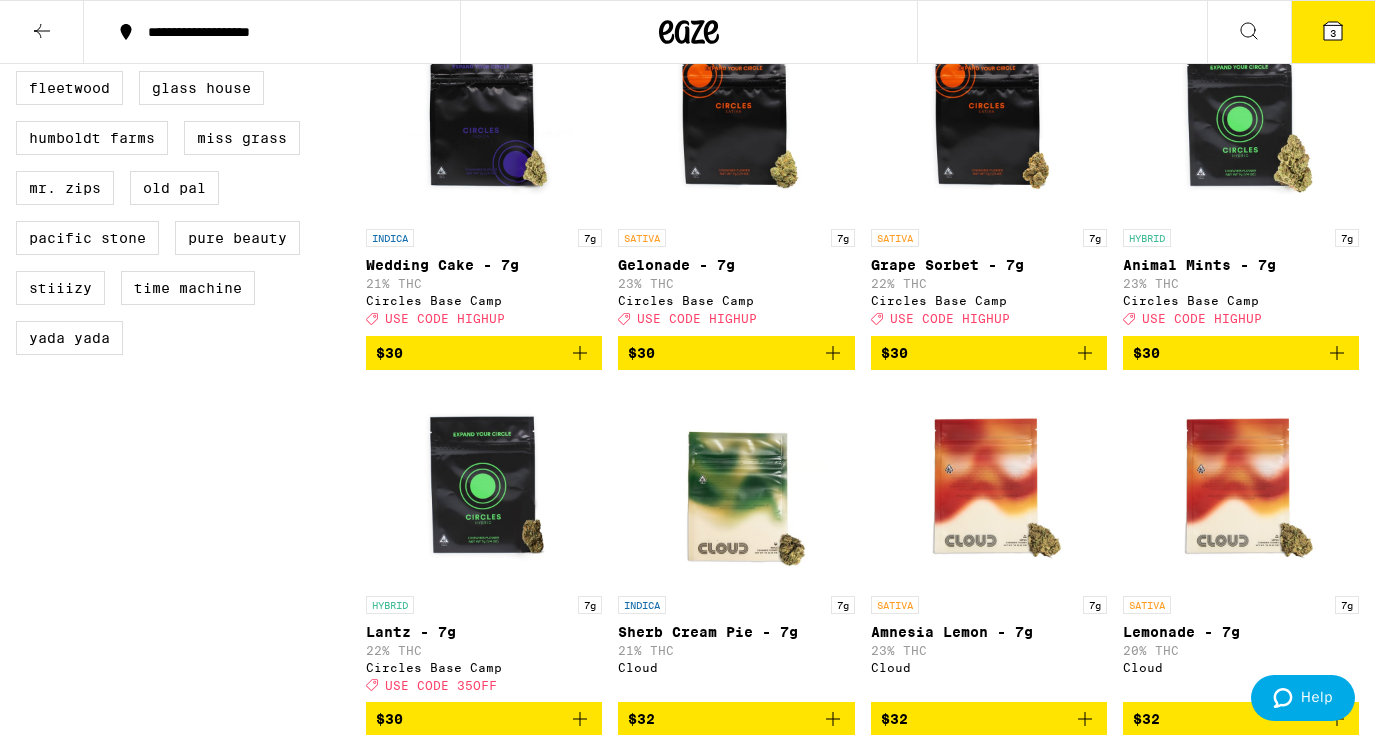 scroll, scrollTop: 964, scrollLeft: 0, axis: vertical 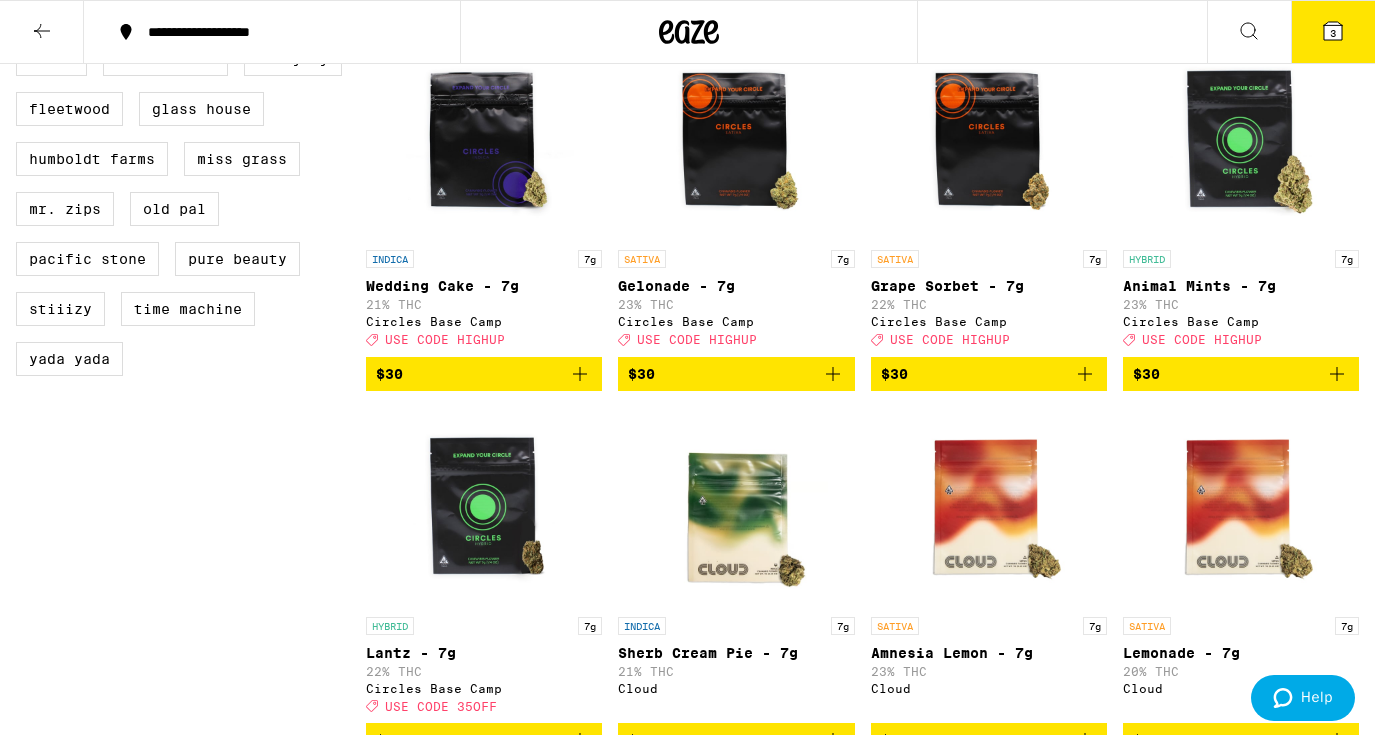 click 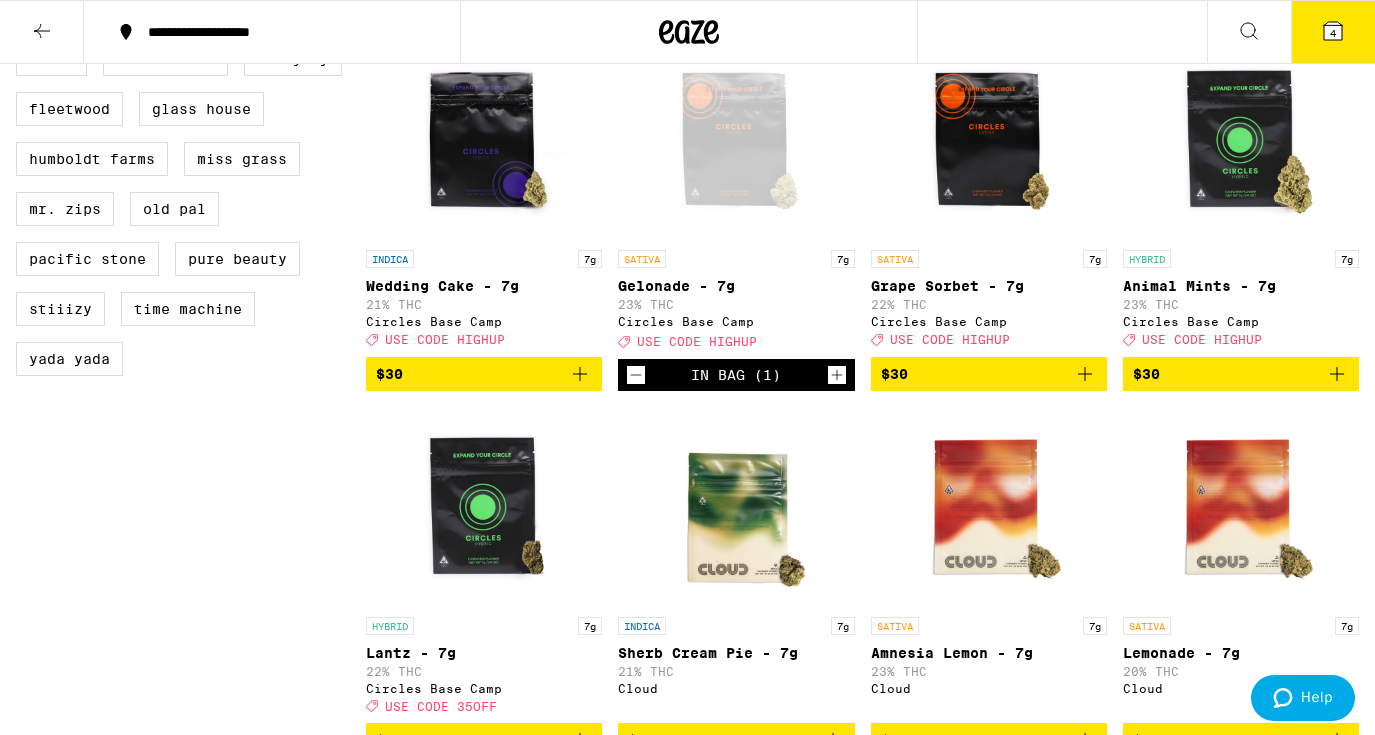 click 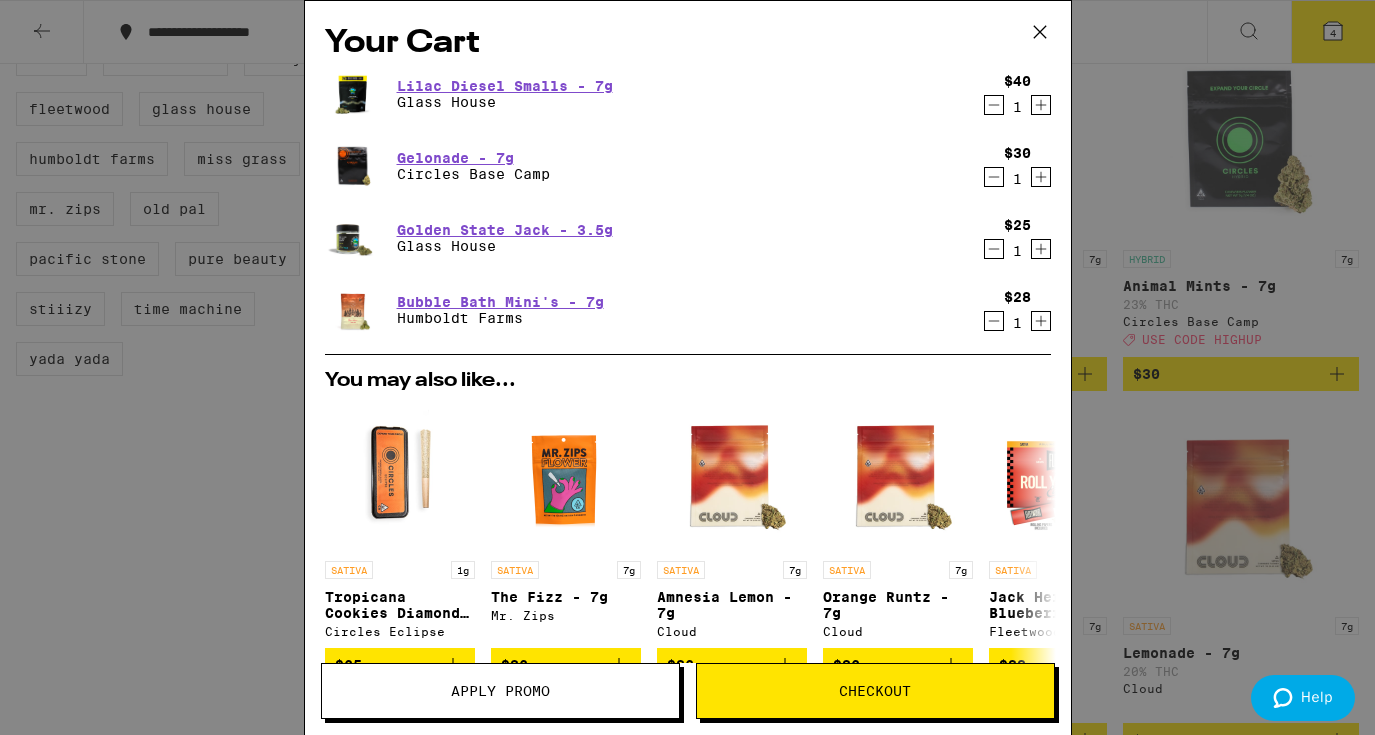 click on "Apply Promo" at bounding box center [500, 691] 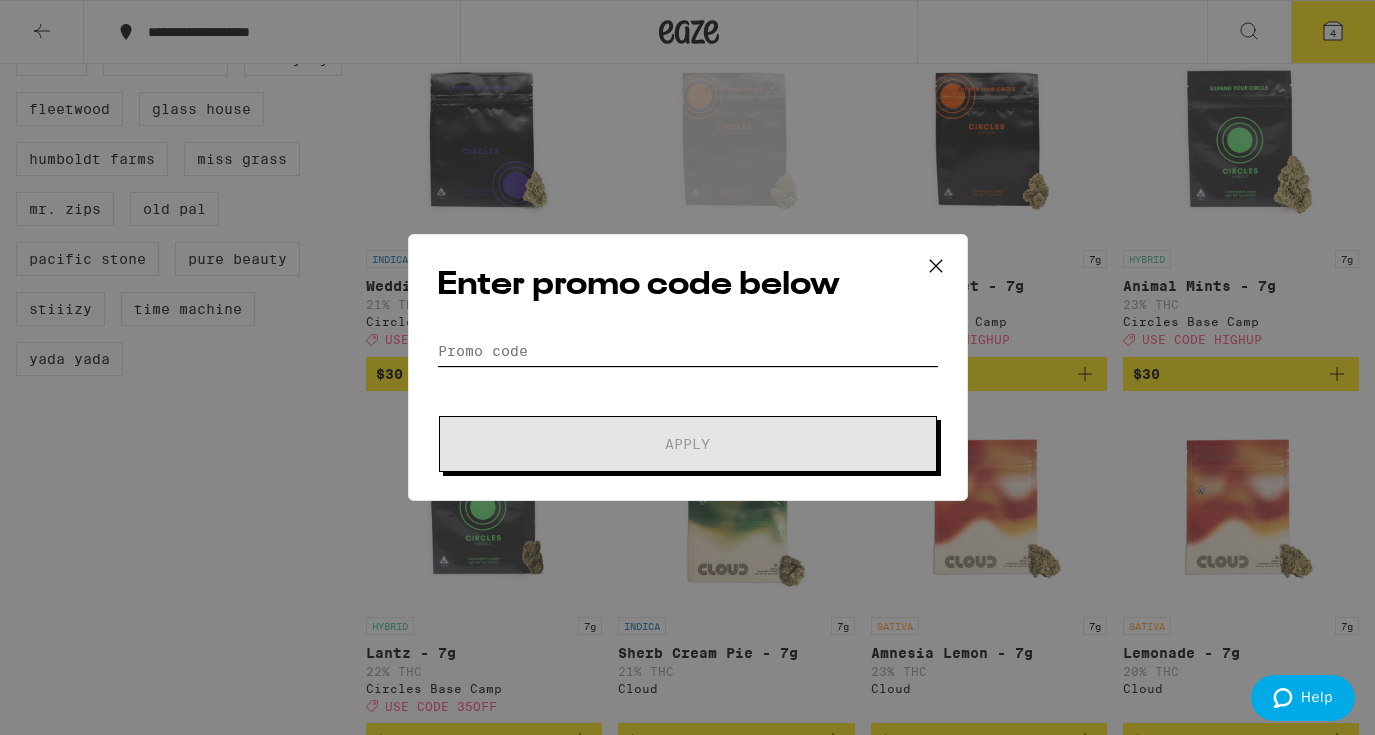click on "Promo Code" at bounding box center [688, 351] 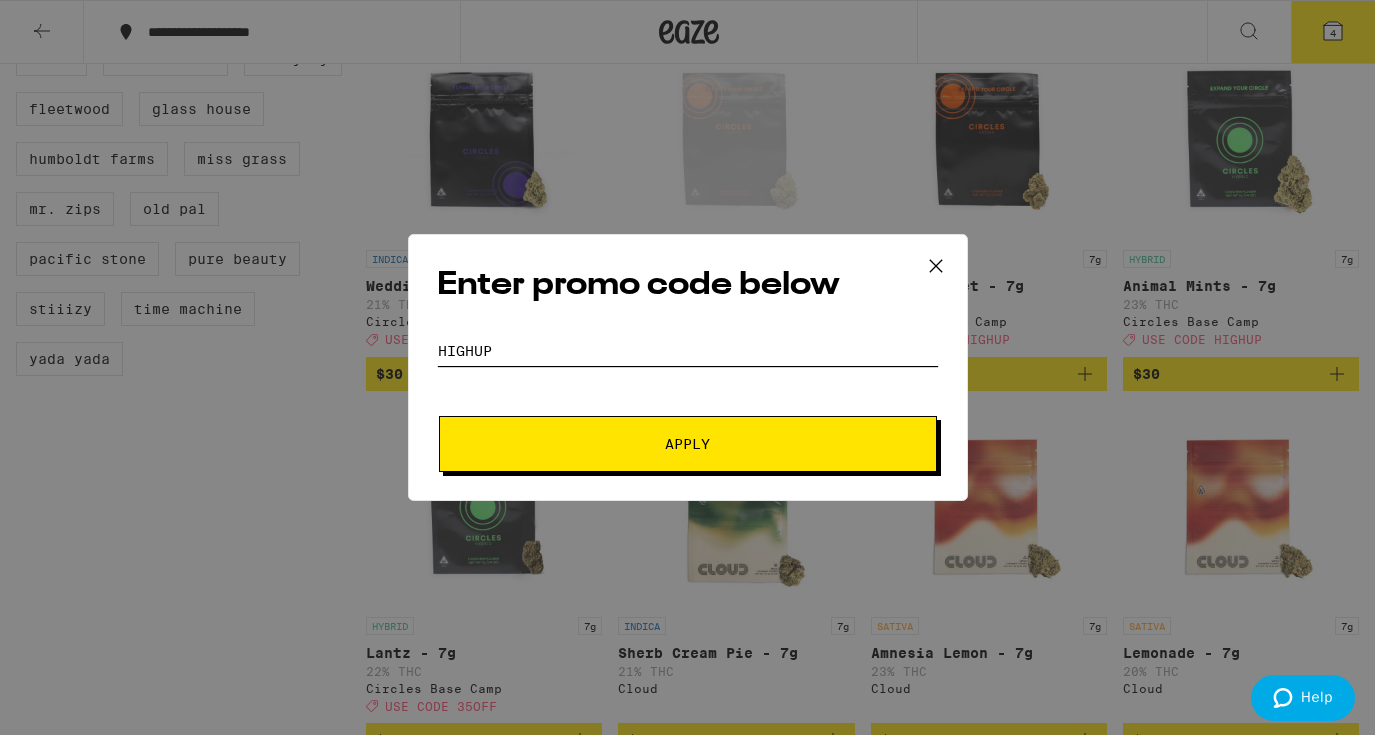 type on "highup" 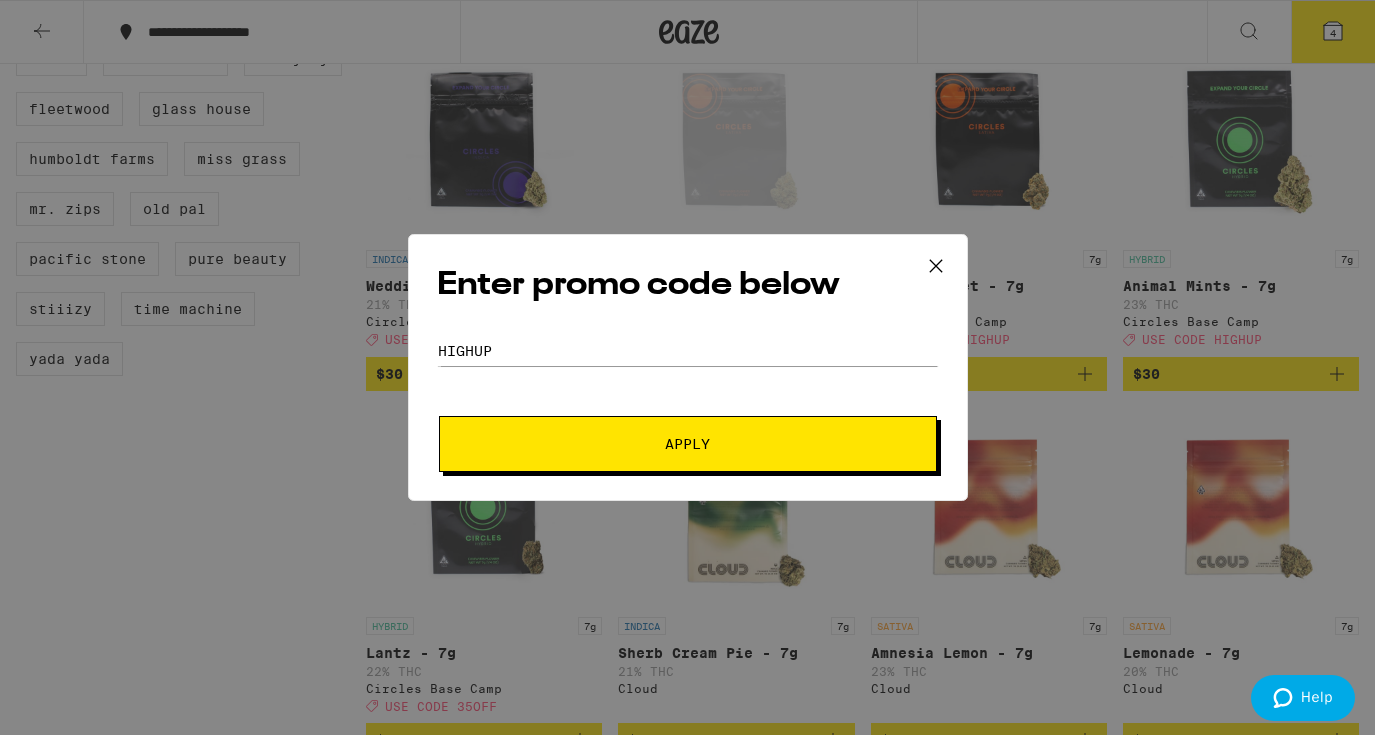 click on "Apply" at bounding box center (688, 444) 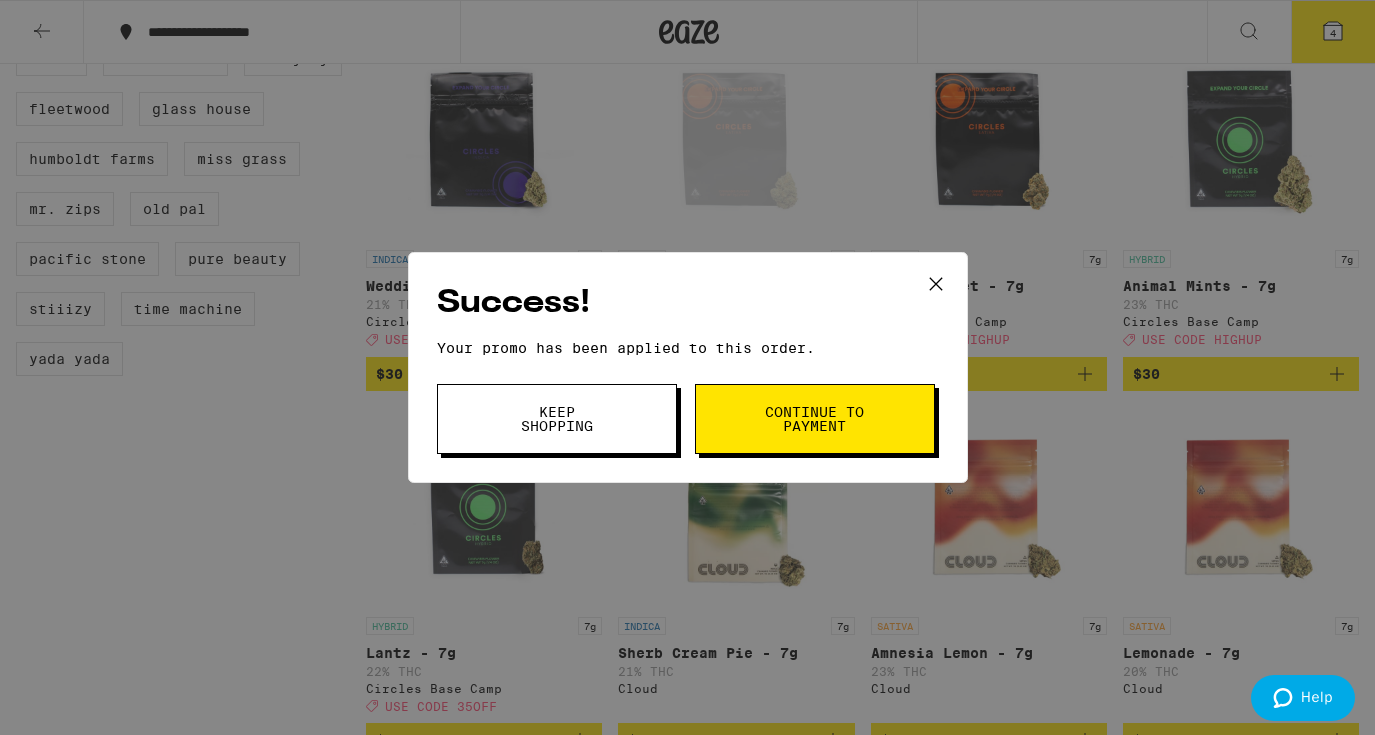 click on "Continue to payment" at bounding box center (815, 419) 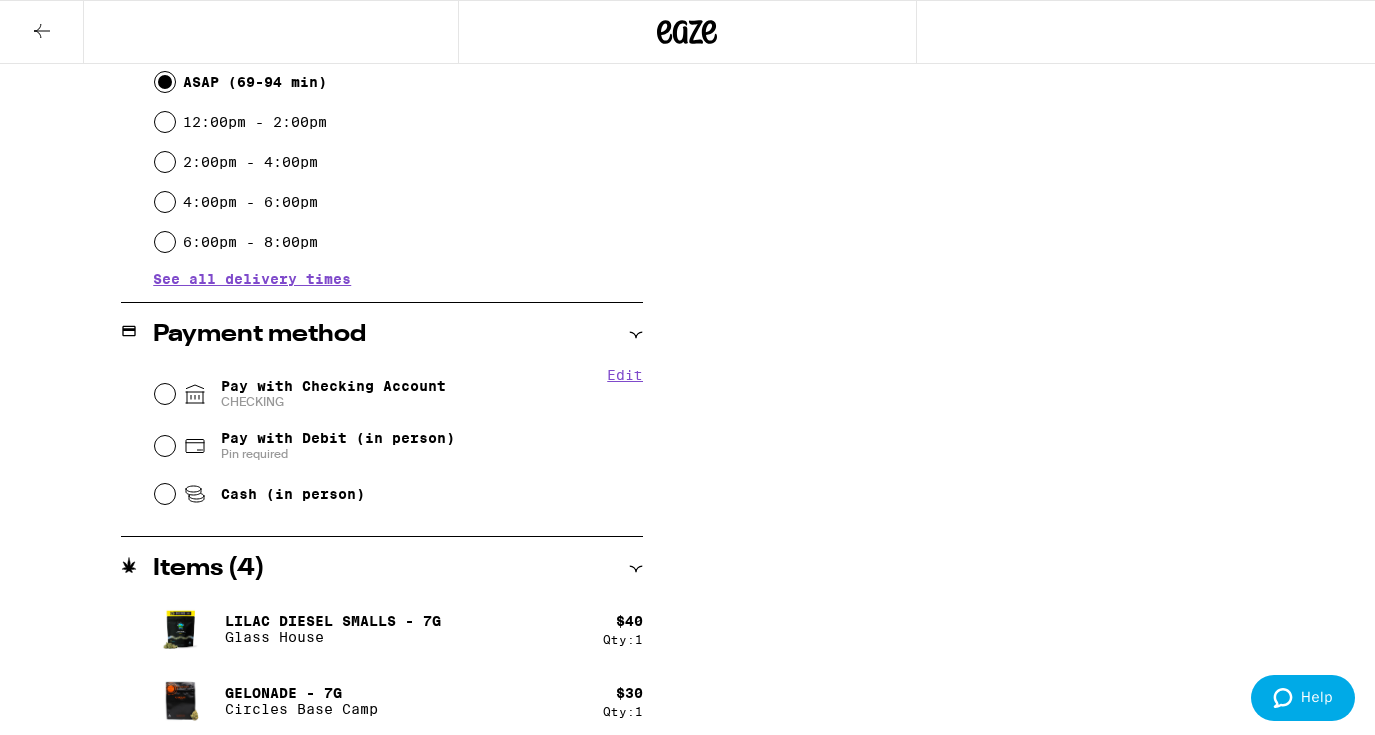 scroll, scrollTop: 599, scrollLeft: 0, axis: vertical 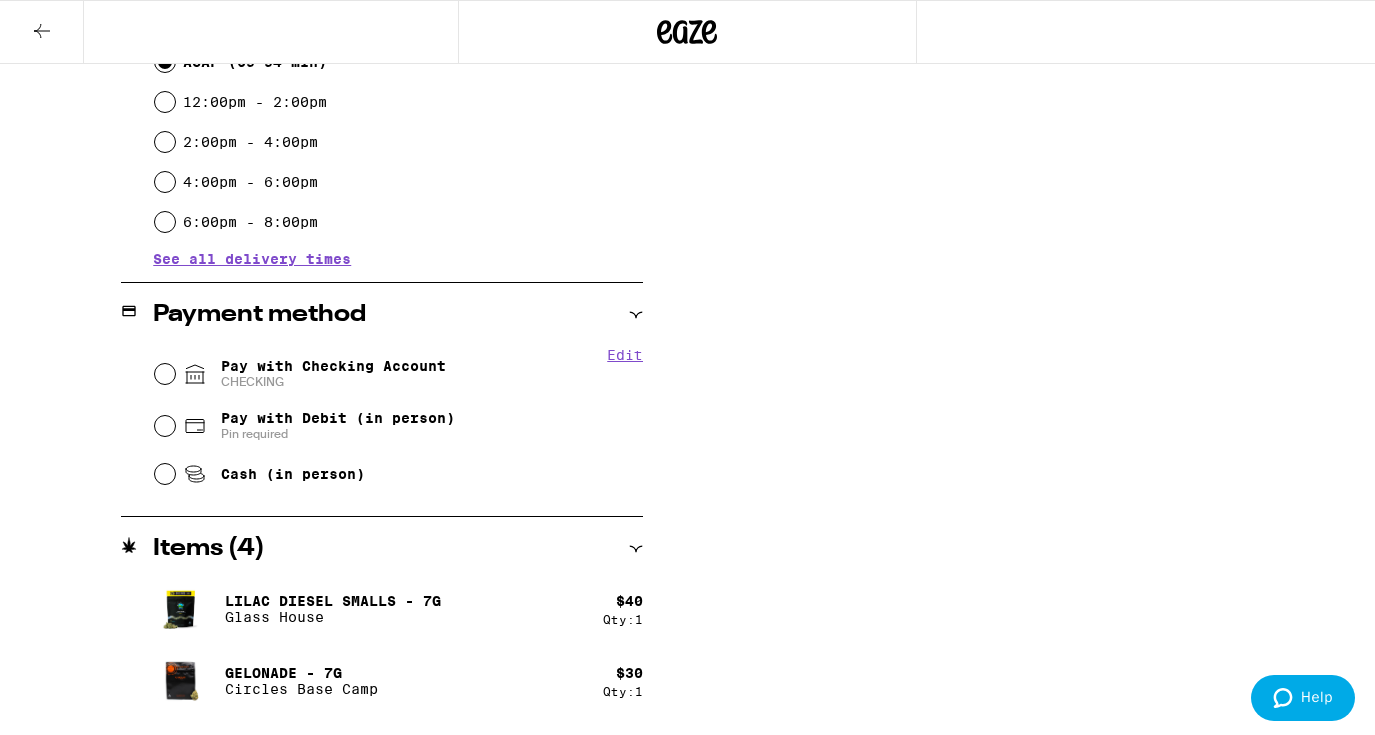 click on "Pay with Checking Account CHECKING" at bounding box center [165, 374] 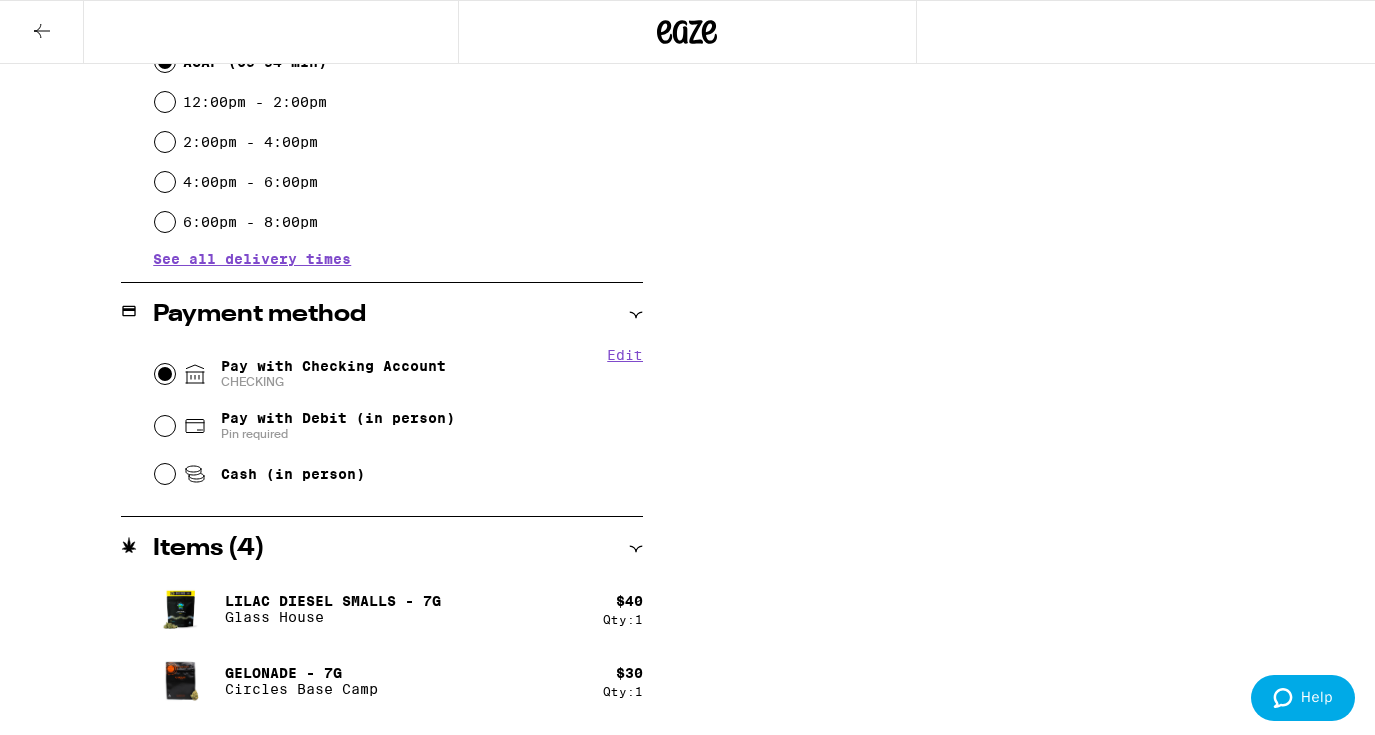 radio on "true" 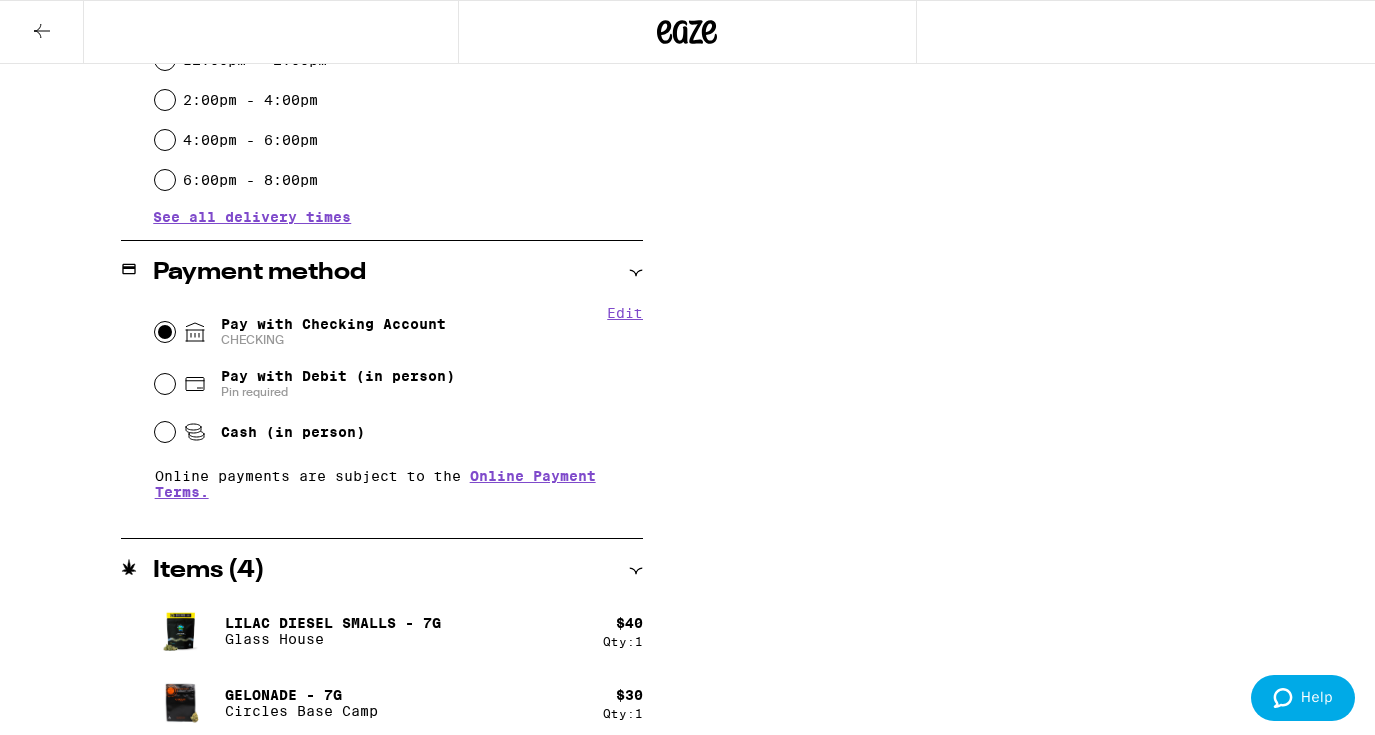scroll, scrollTop: 214, scrollLeft: 0, axis: vertical 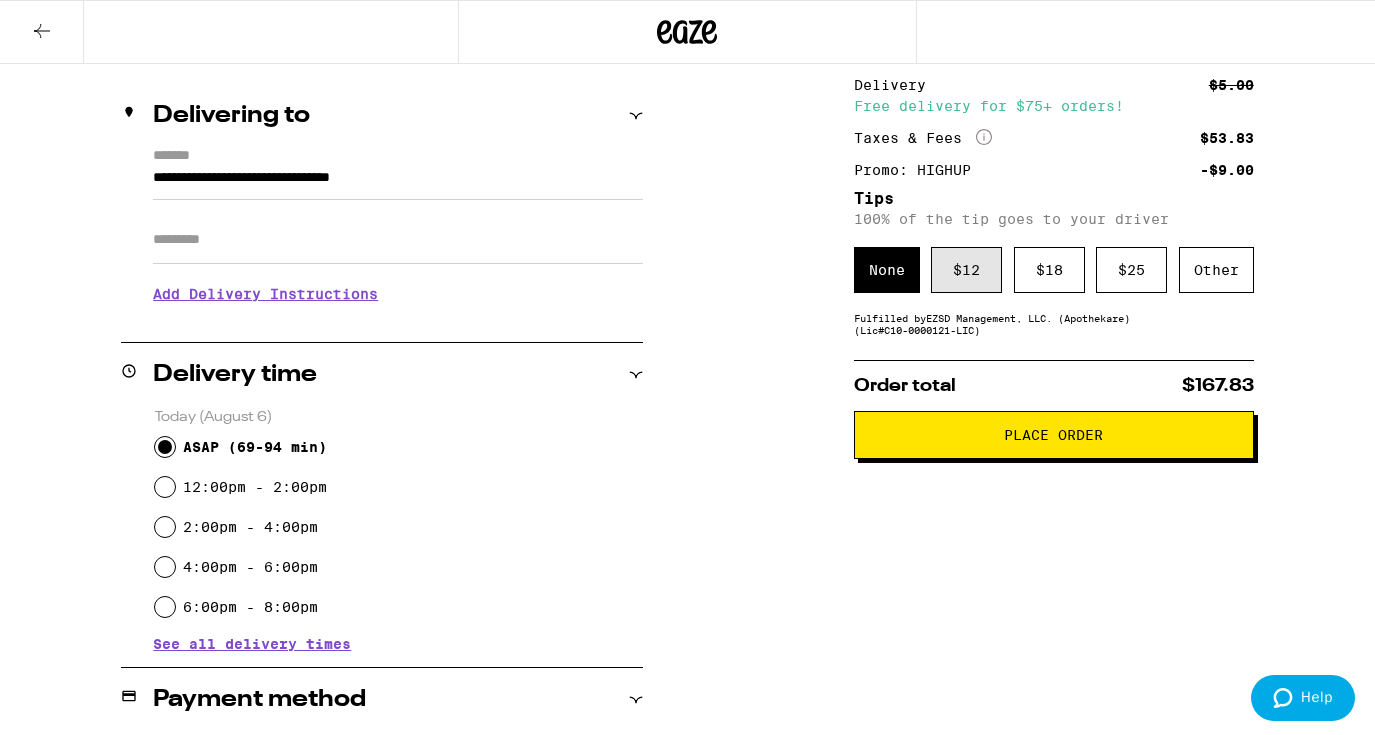 click on "$ 12" at bounding box center [966, 270] 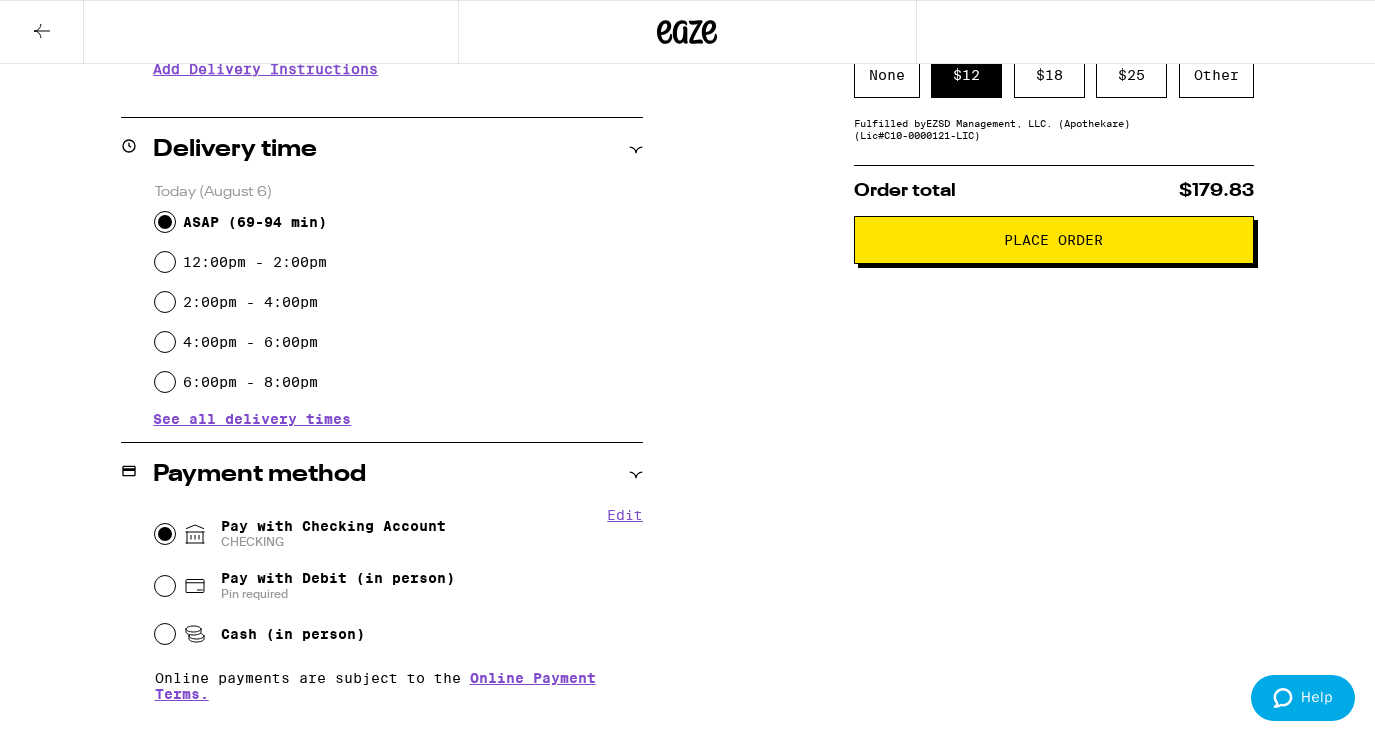 scroll, scrollTop: 438, scrollLeft: 0, axis: vertical 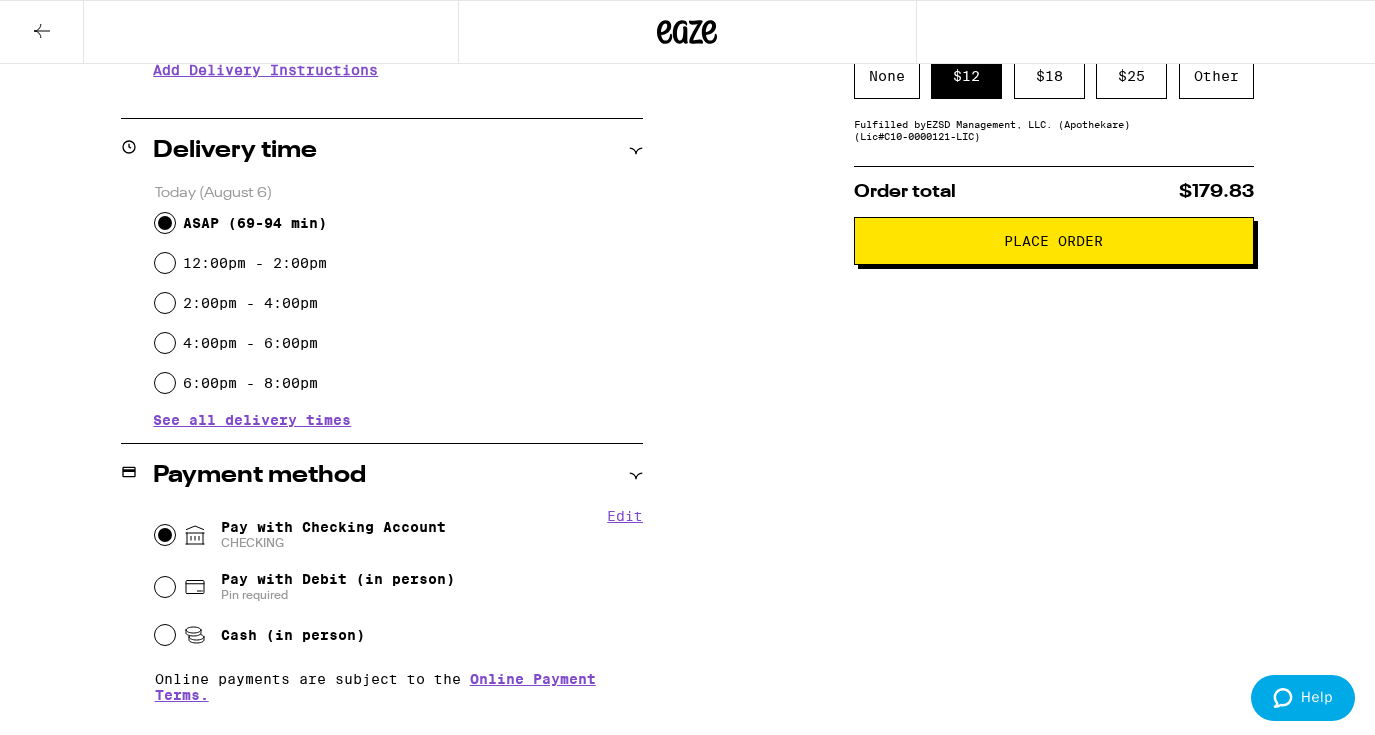 click on "Place Order" at bounding box center (1054, 241) 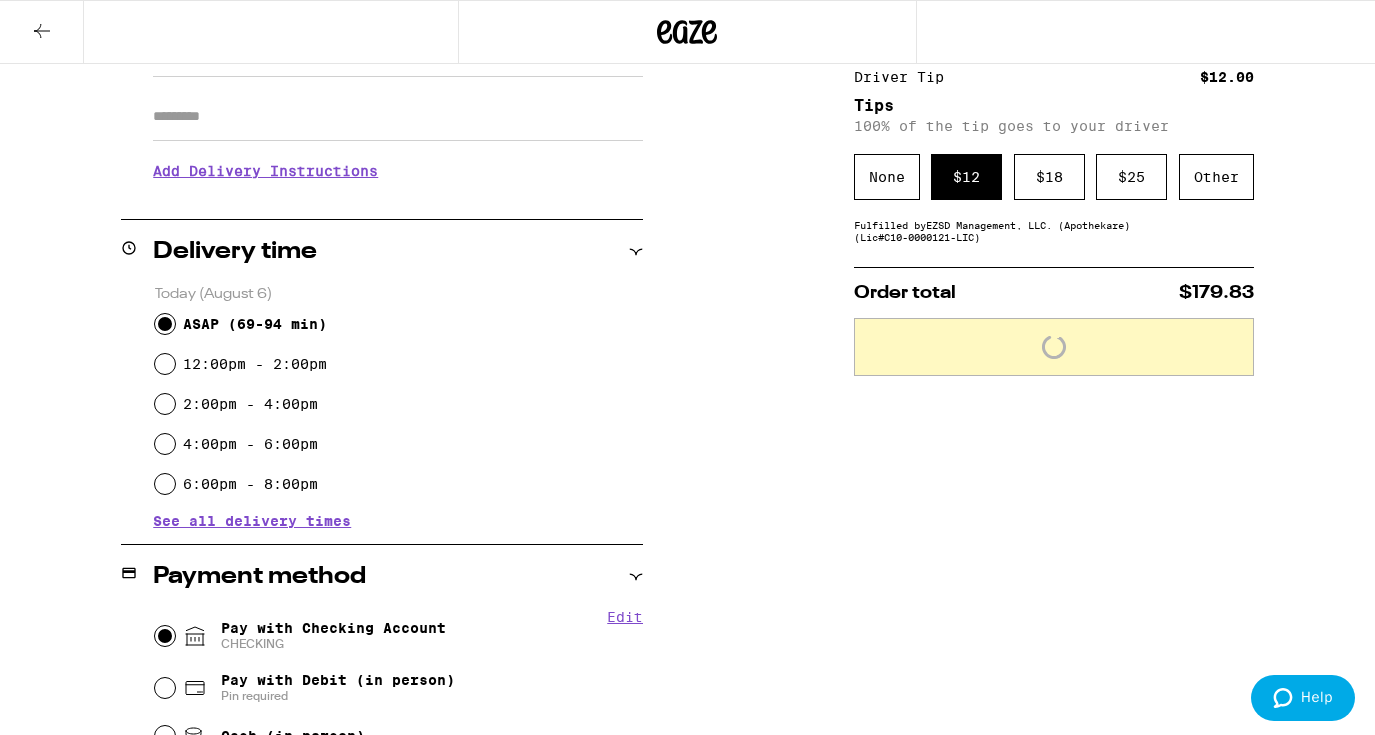 scroll, scrollTop: 321, scrollLeft: 0, axis: vertical 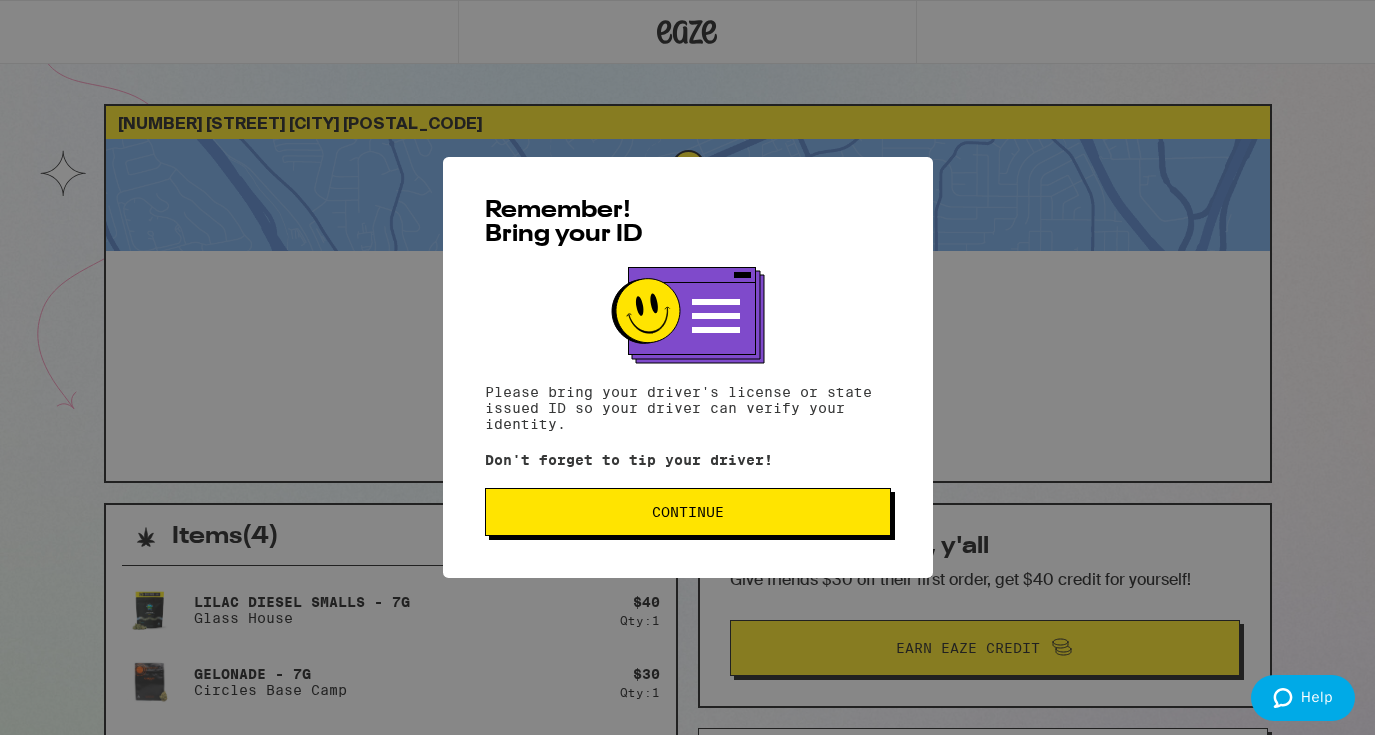 drag, startPoint x: 287, startPoint y: 303, endPoint x: 372, endPoint y: 360, distance: 102.34256 